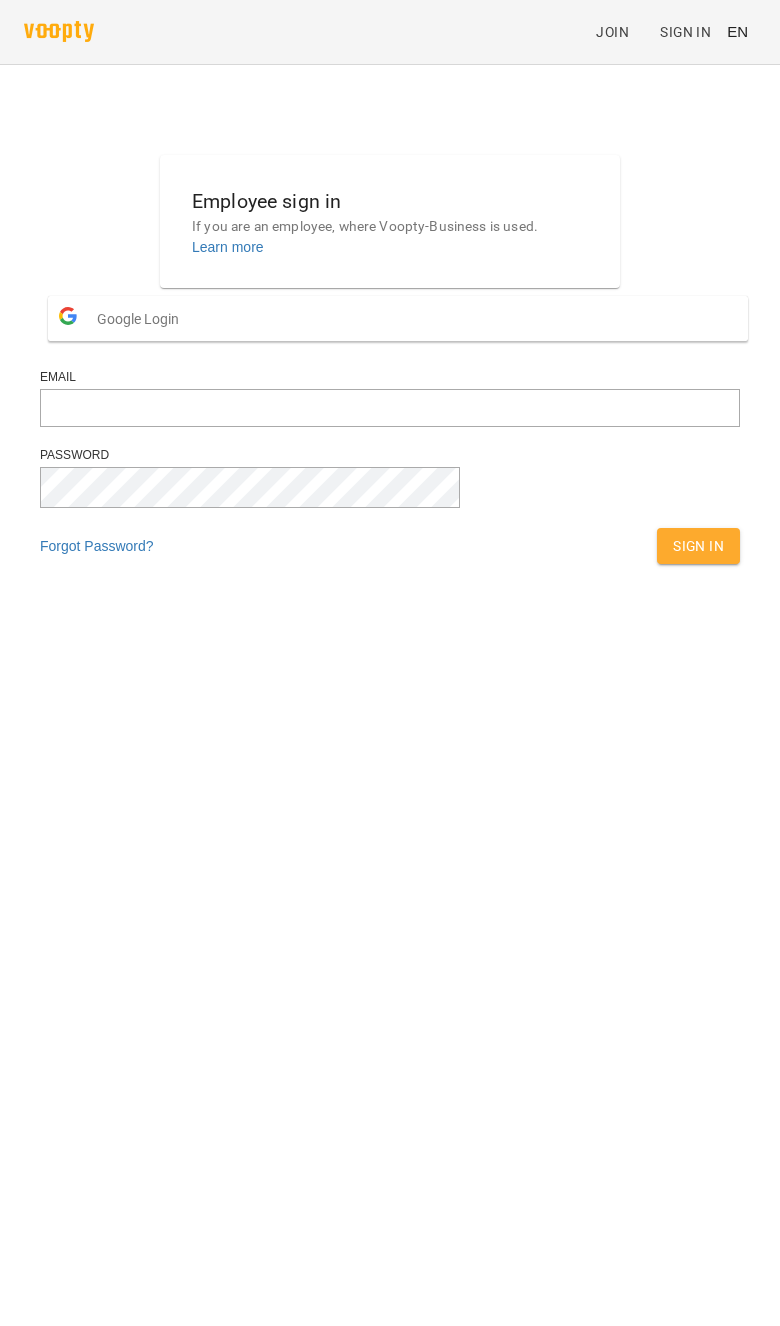 scroll, scrollTop: 0, scrollLeft: 0, axis: both 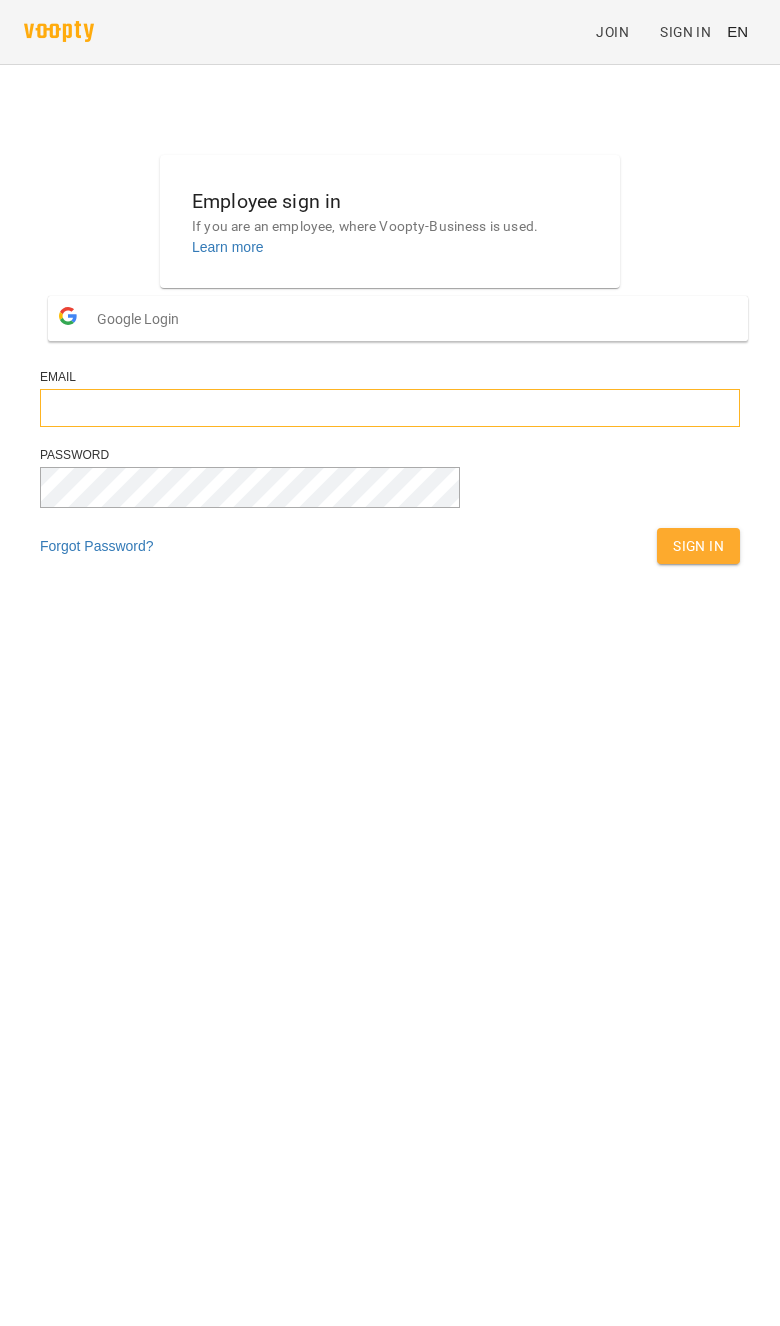 click at bounding box center [390, 408] 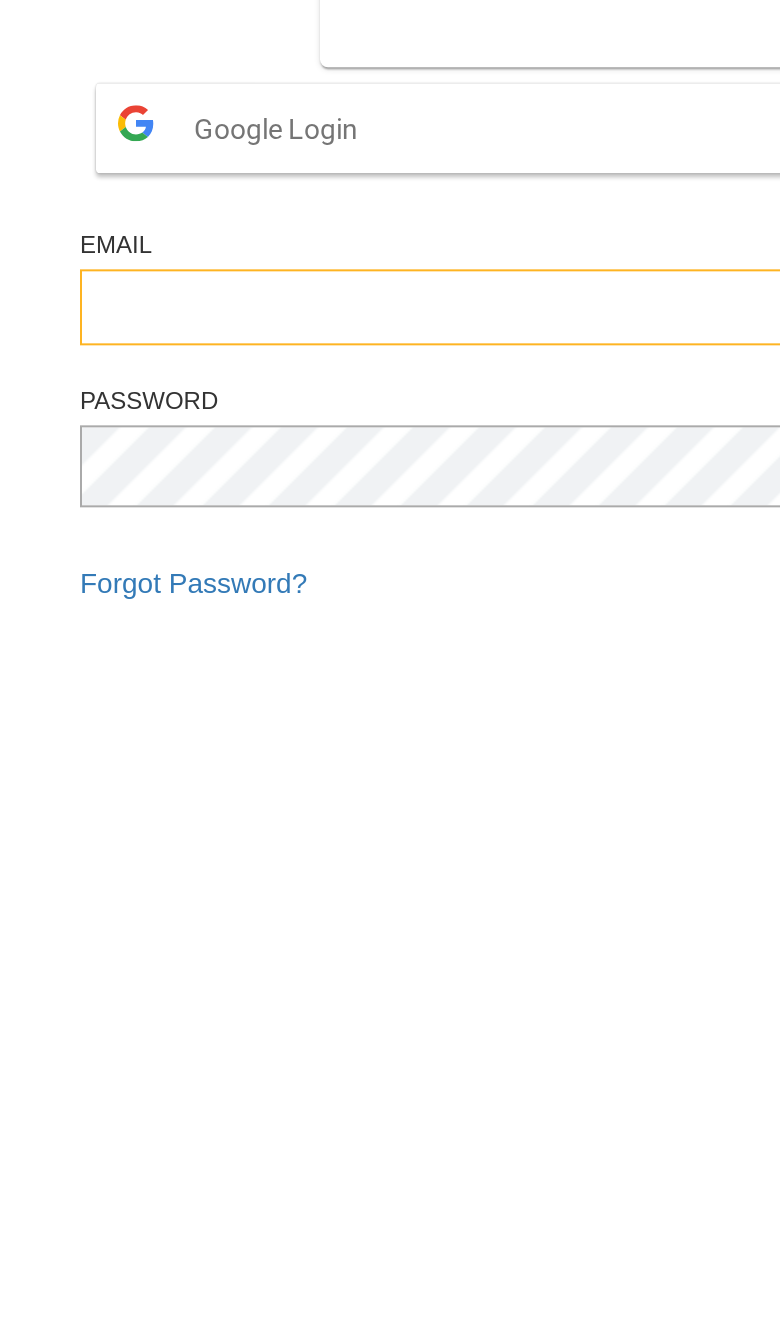 type on "**********" 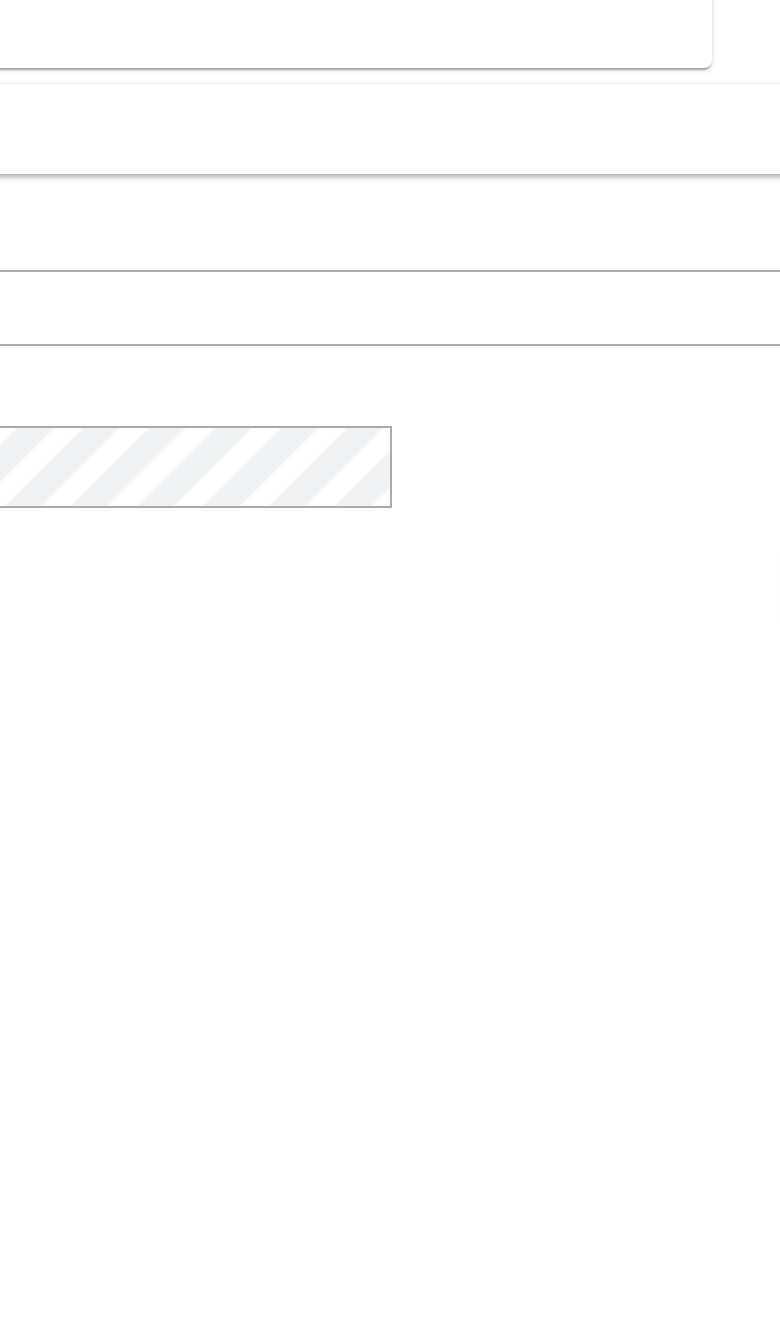 click on "Sign In" at bounding box center (698, 546) 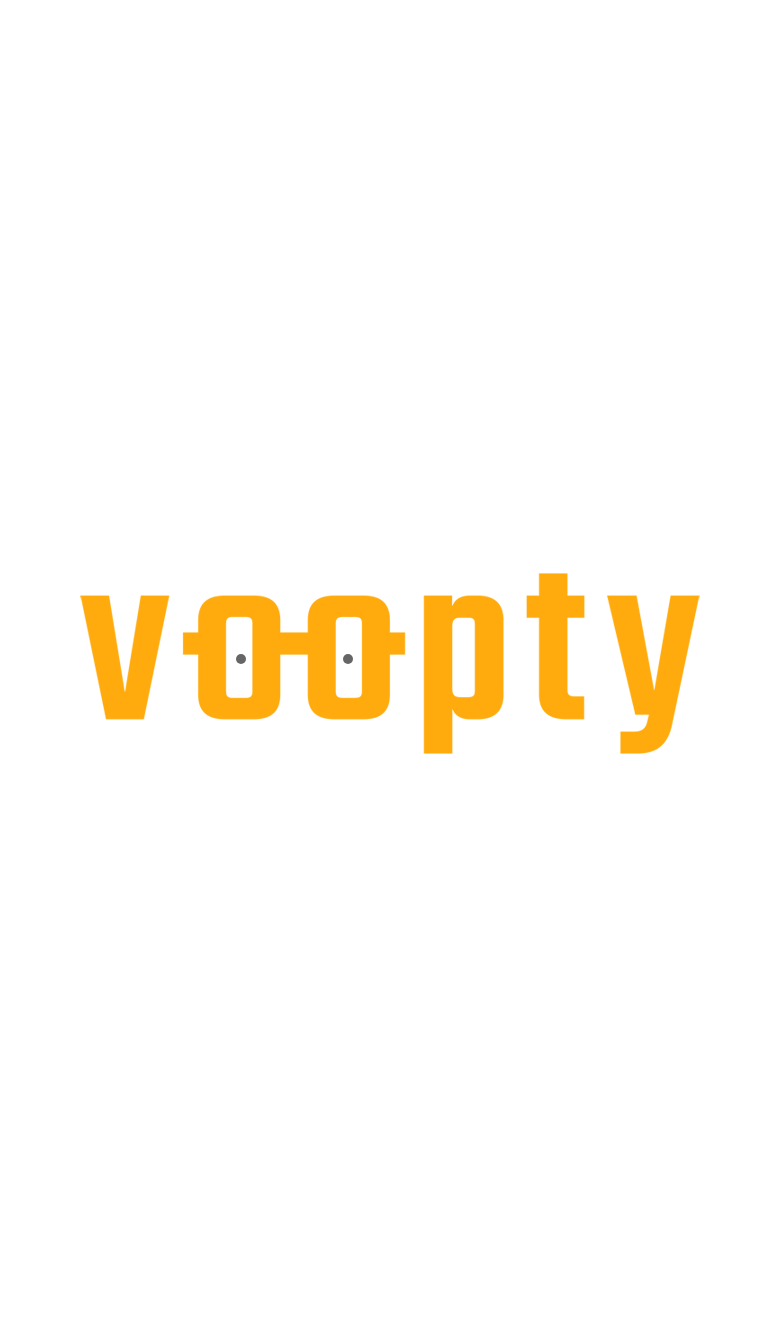 scroll, scrollTop: 0, scrollLeft: 0, axis: both 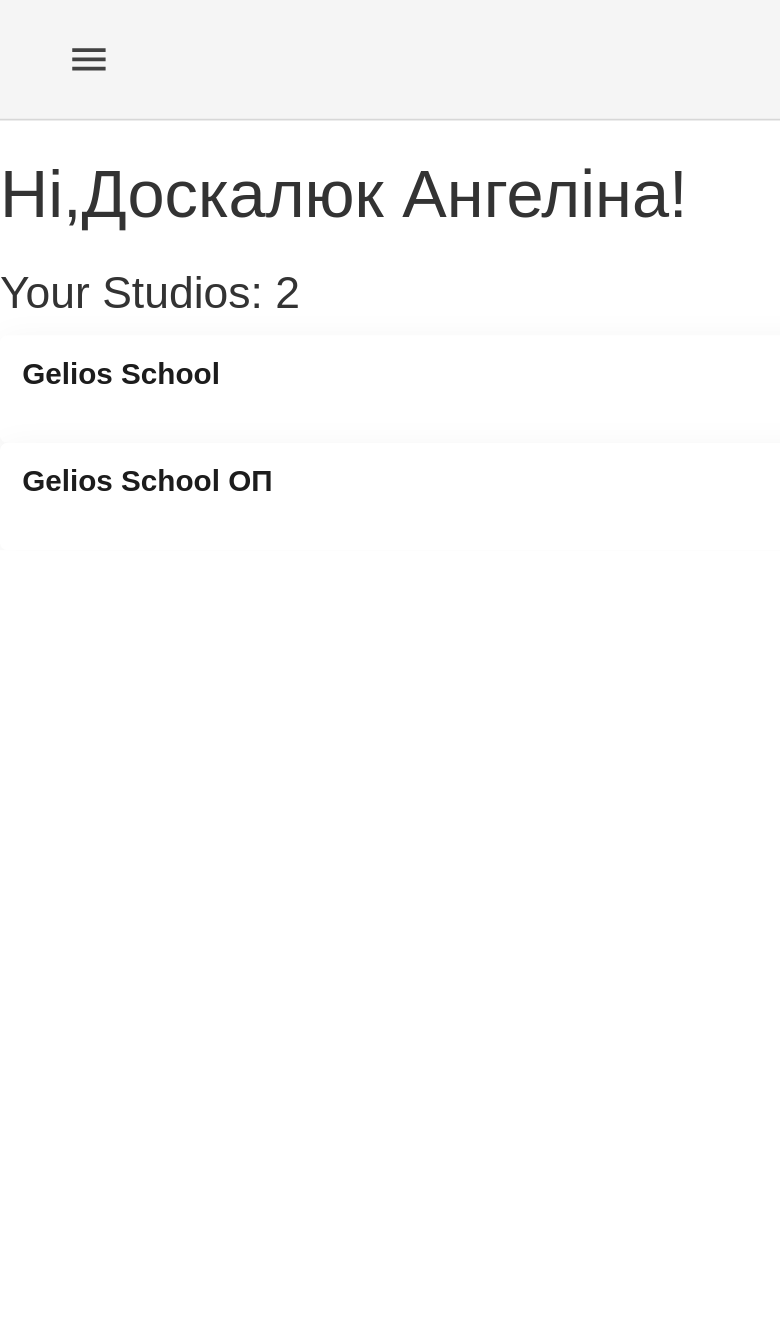 click 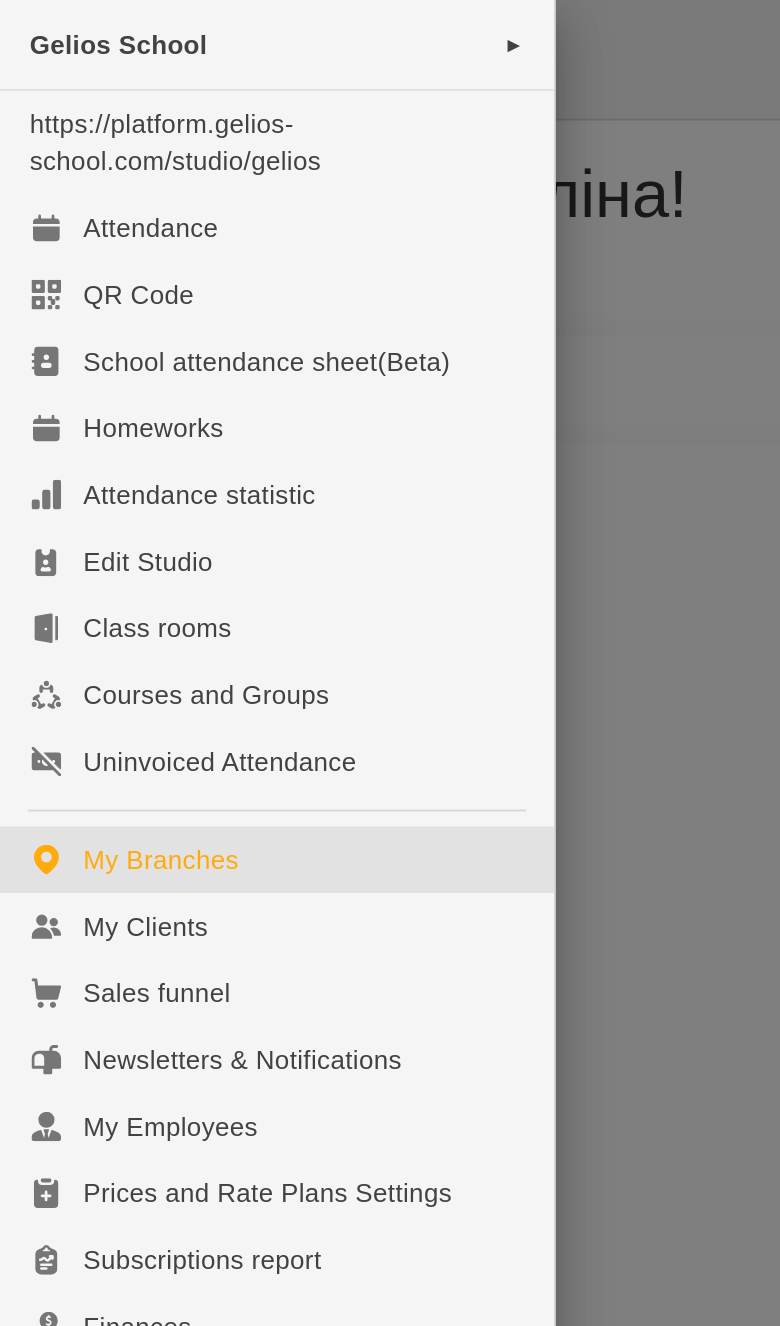 click on "Attendance" at bounding box center (149, 123) 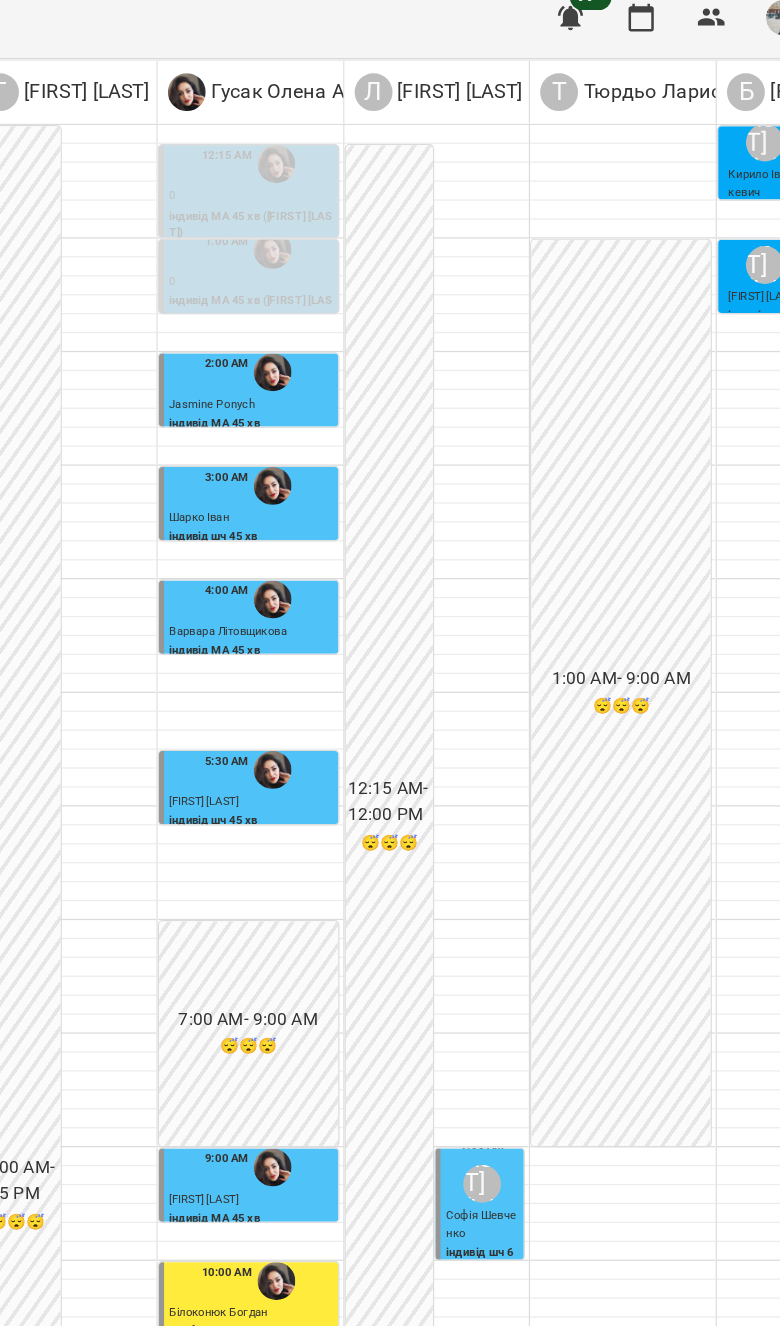scroll, scrollTop: 0, scrollLeft: 0, axis: both 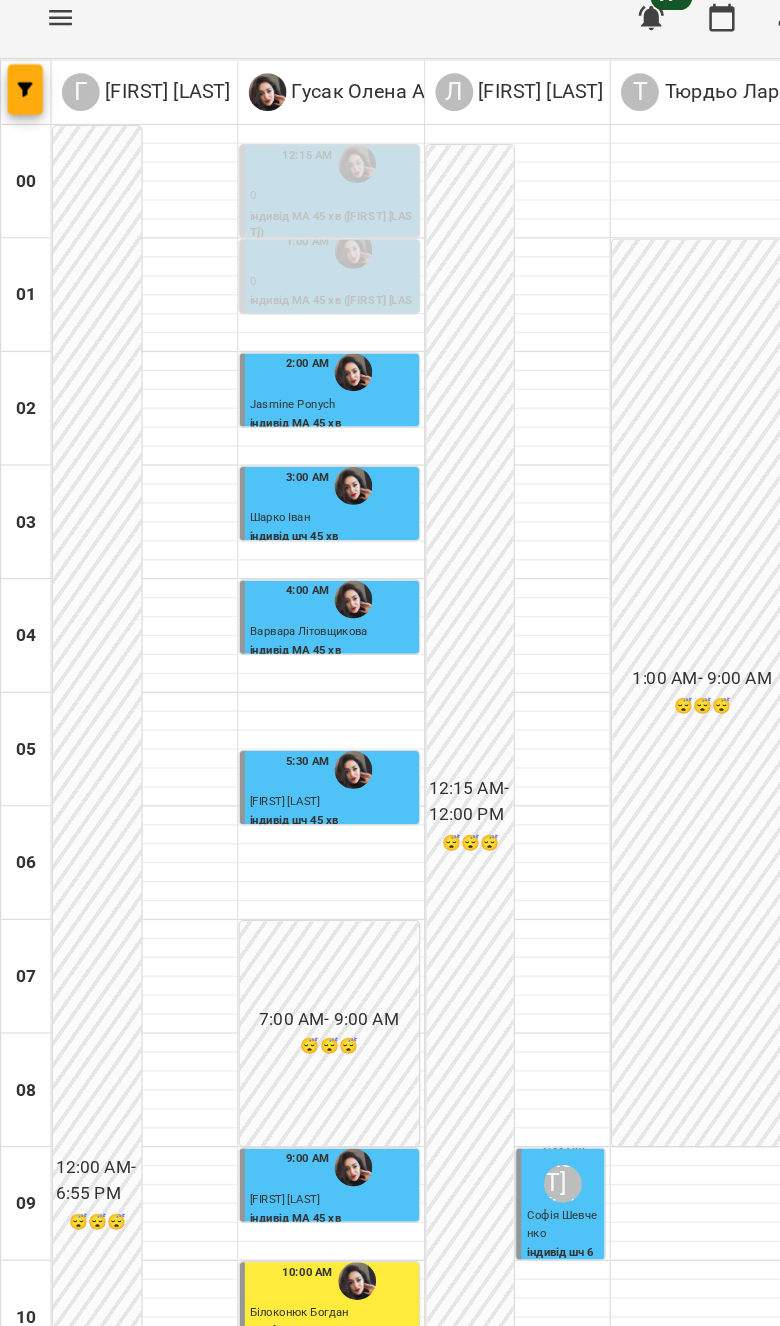 click at bounding box center [20, 89] 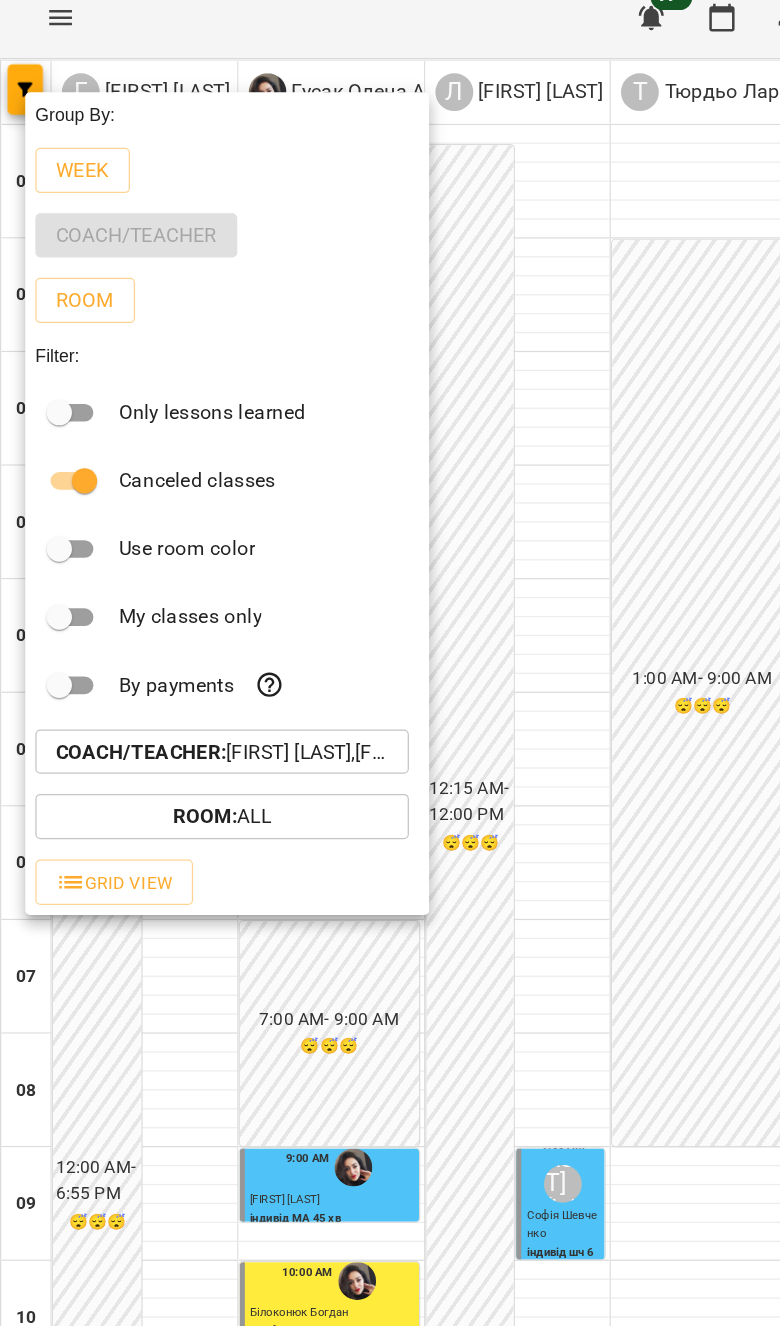 click on "Coach/Teacher :  Бліхар Юлія,Гаврилевська Оксана,Гусак Олена Армаїсівна \МА укр .рос\ШЧ укр .рос\\ https://us06web.zoom.us/j/83079612343,Луньова Ганна,Тюрдьо Лариса" at bounding box center [176, 614] 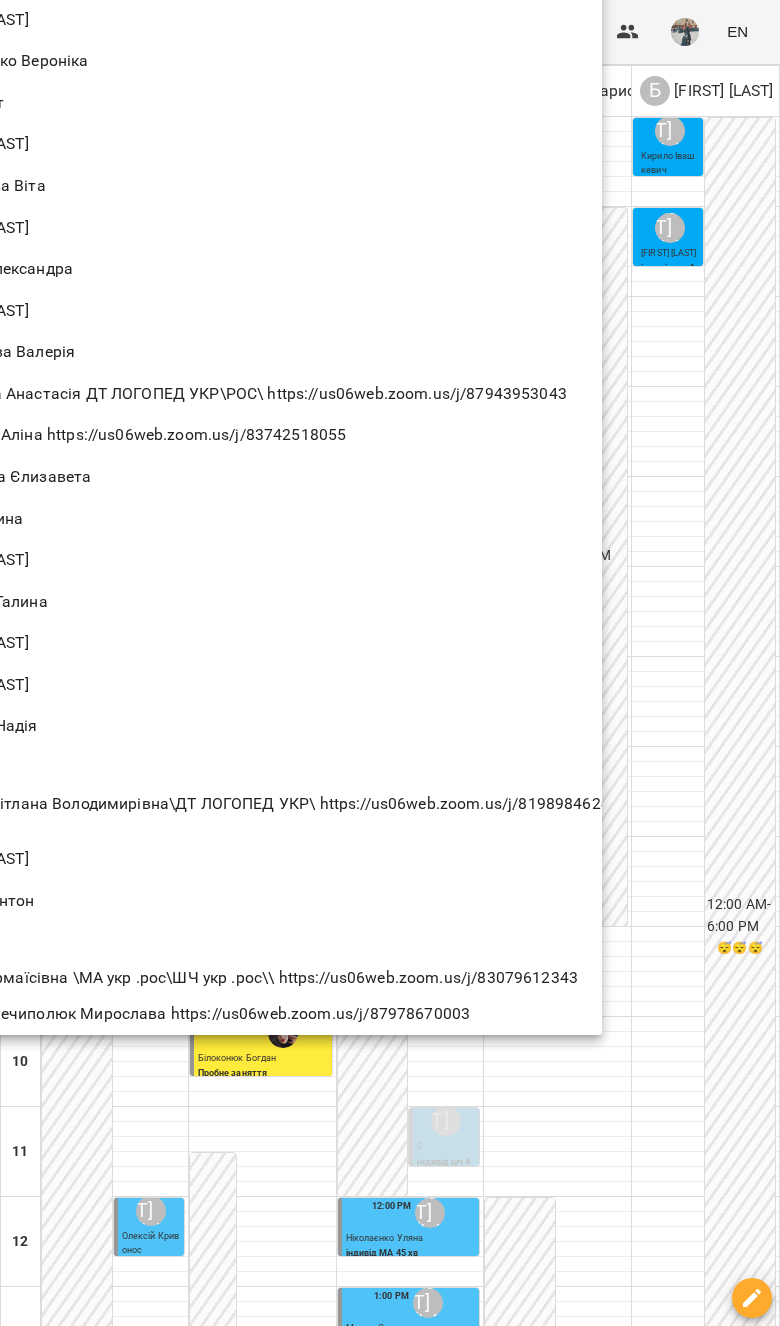 scroll, scrollTop: 0, scrollLeft: 0, axis: both 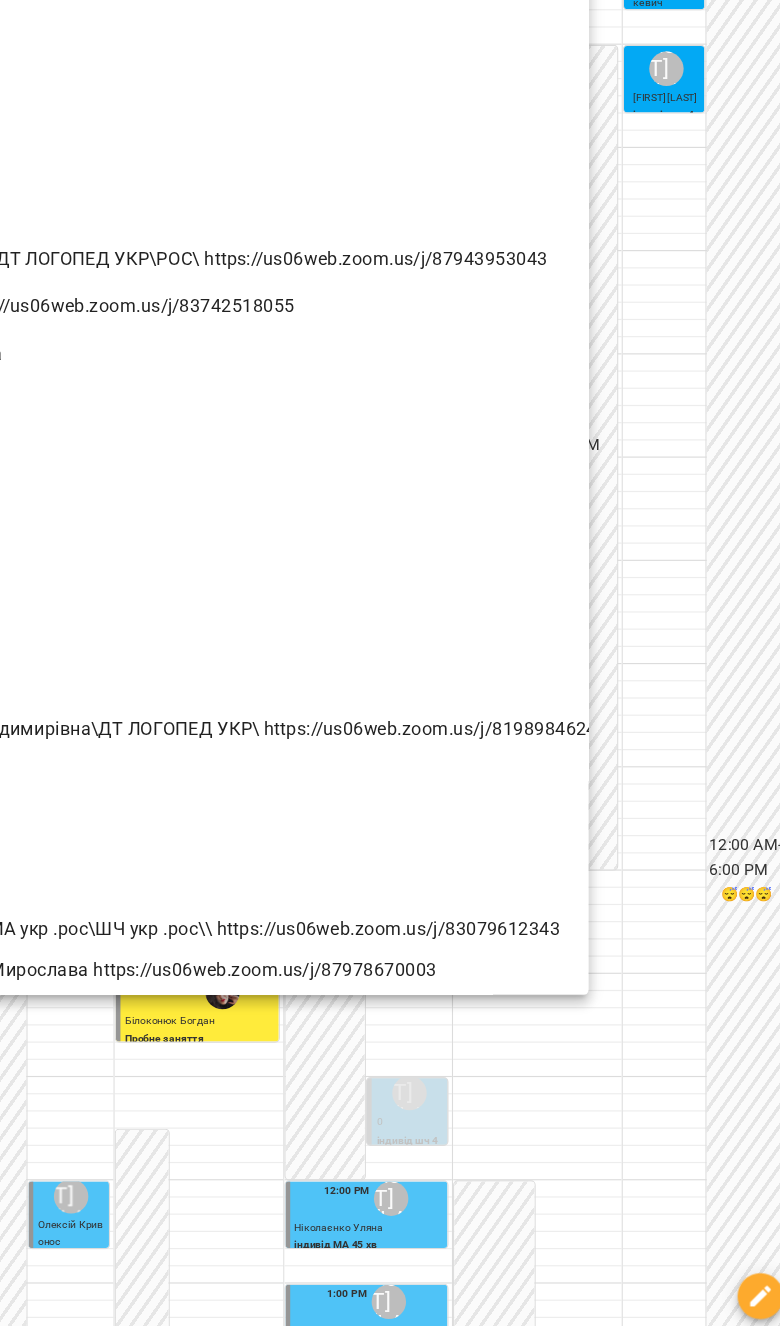 click at bounding box center (390, 663) 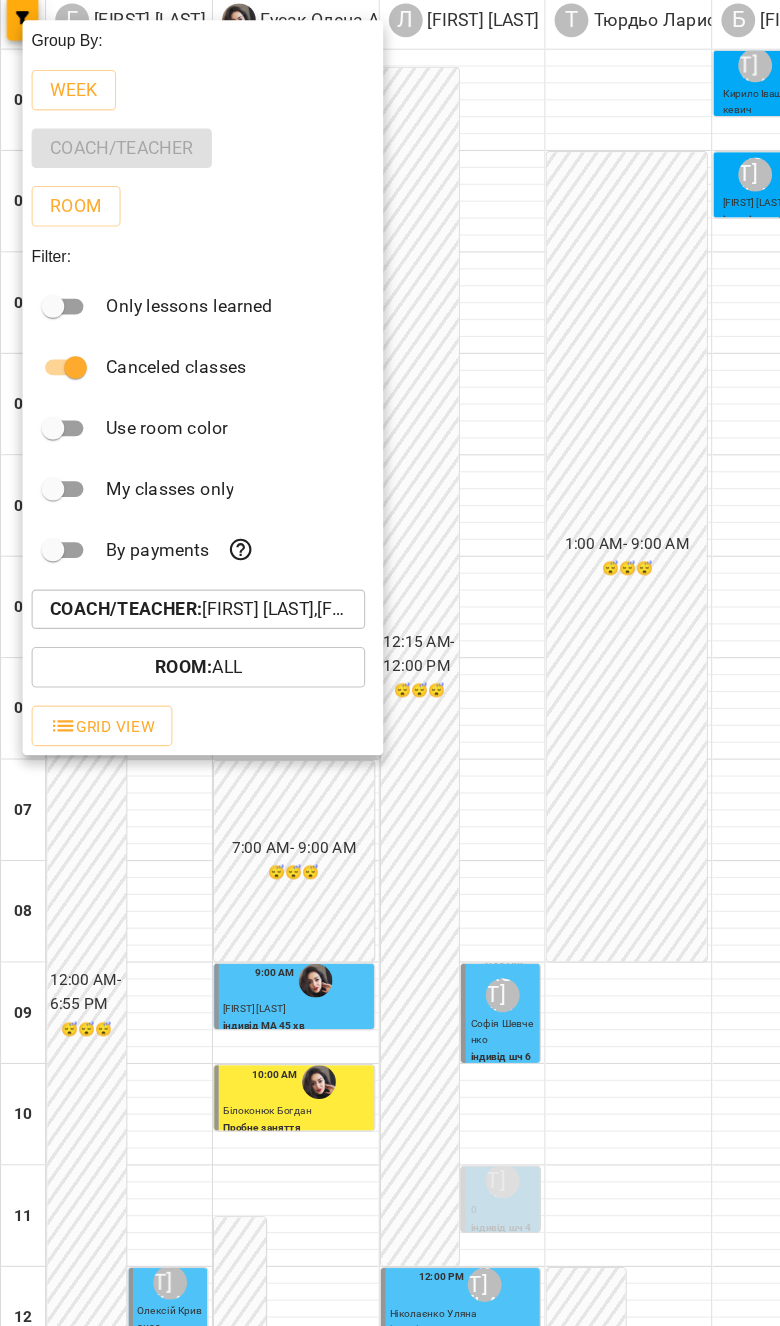 click on "Coach/Teacher :  Бліхар Юлія,Гаврилевська Оксана,Гусак Олена Армаїсівна \МА укр .рос\ШЧ укр .рос\\ https://us06web.zoom.us/j/83079612343,Луньова Ганна,Тюрдьо Лариса" at bounding box center (176, 614) 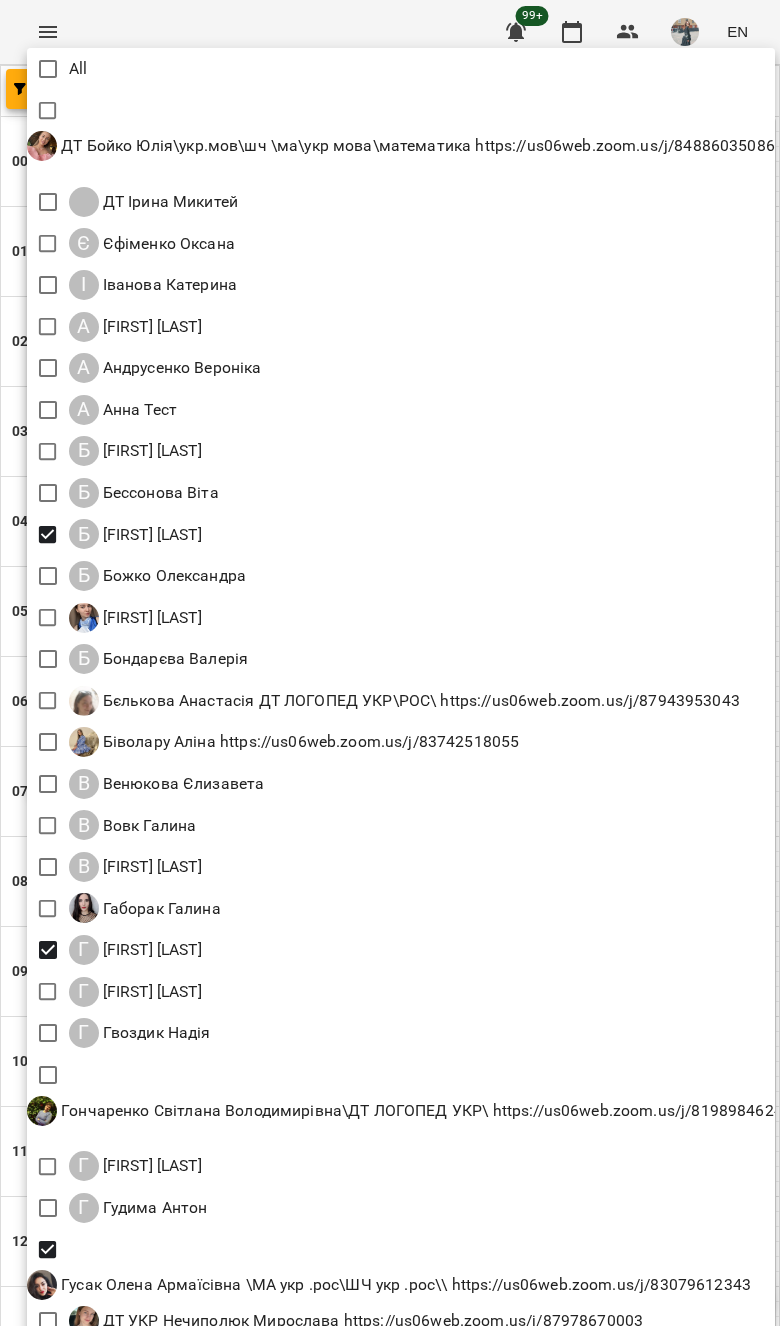 click at bounding box center (390, 663) 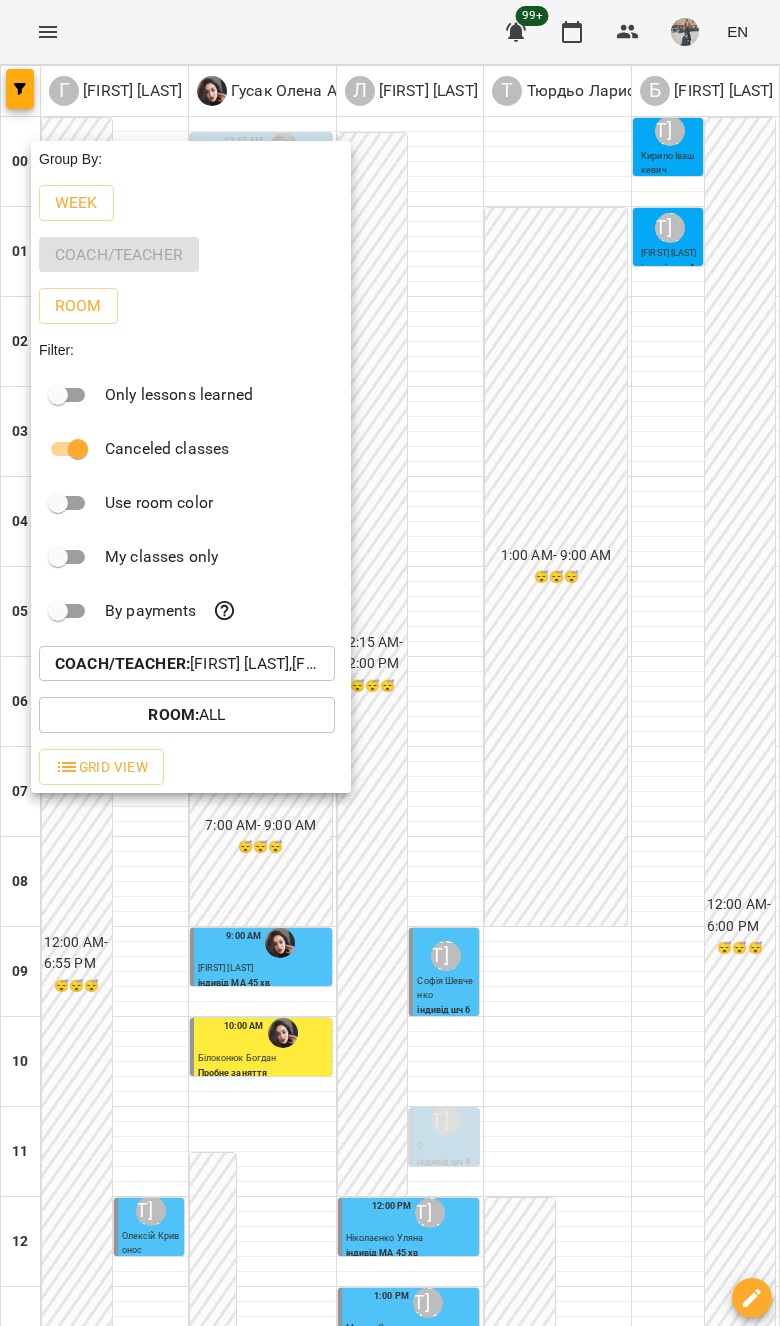 click on "By payments" at bounding box center [191, 611] 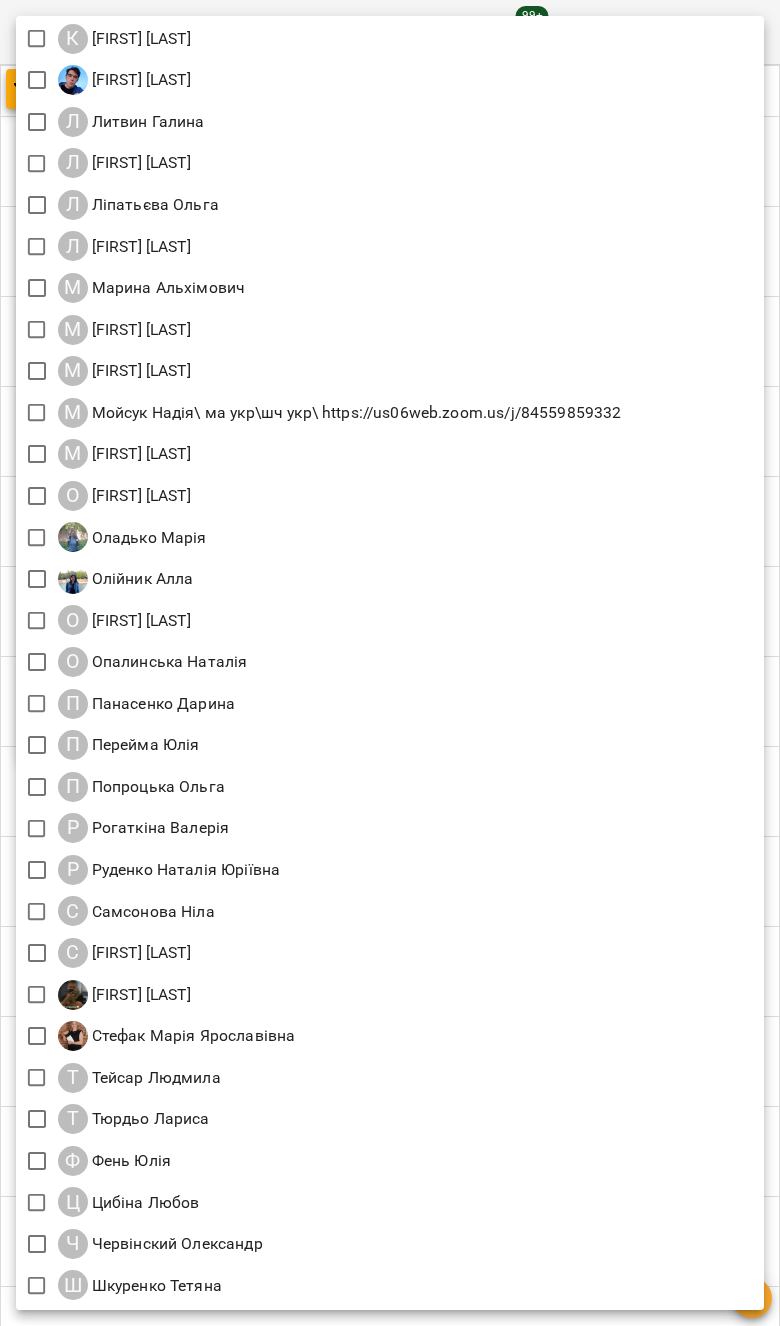 scroll, scrollTop: 1670, scrollLeft: 0, axis: vertical 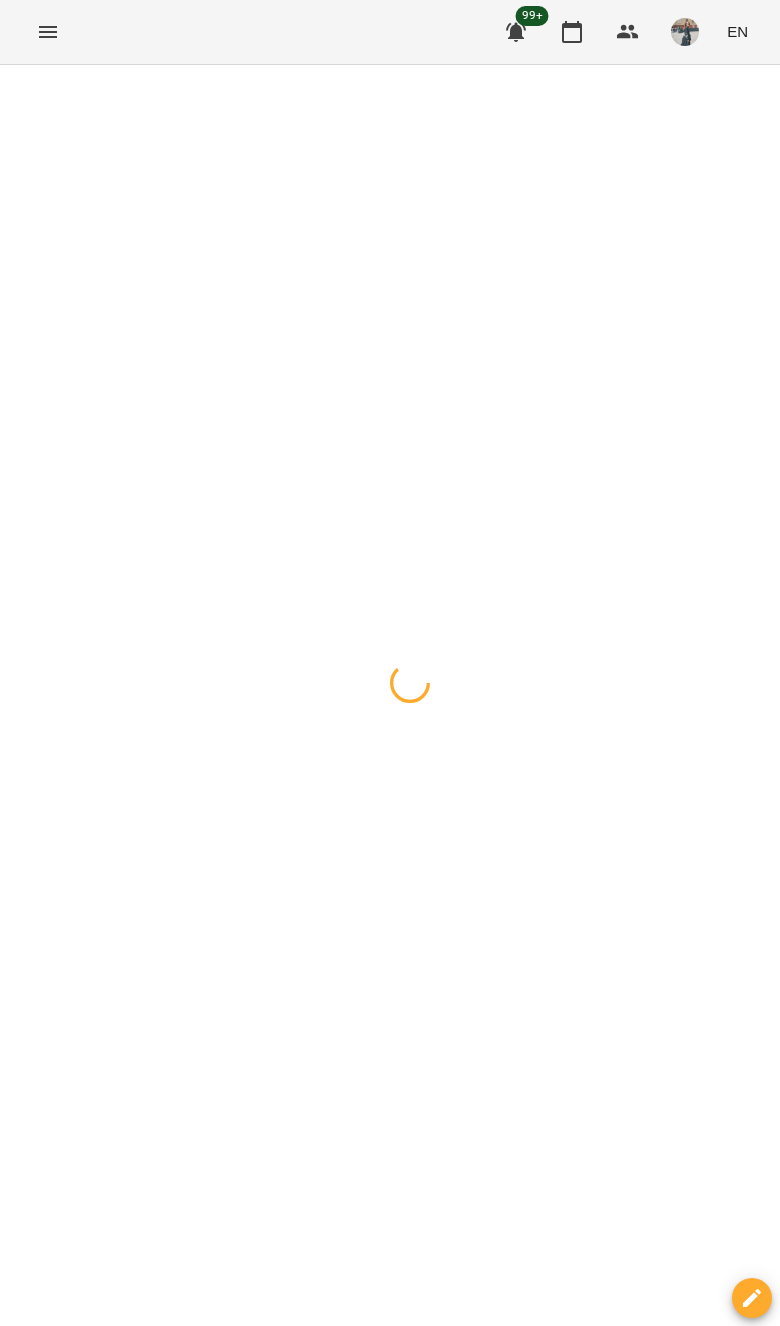click at bounding box center (390, 65) 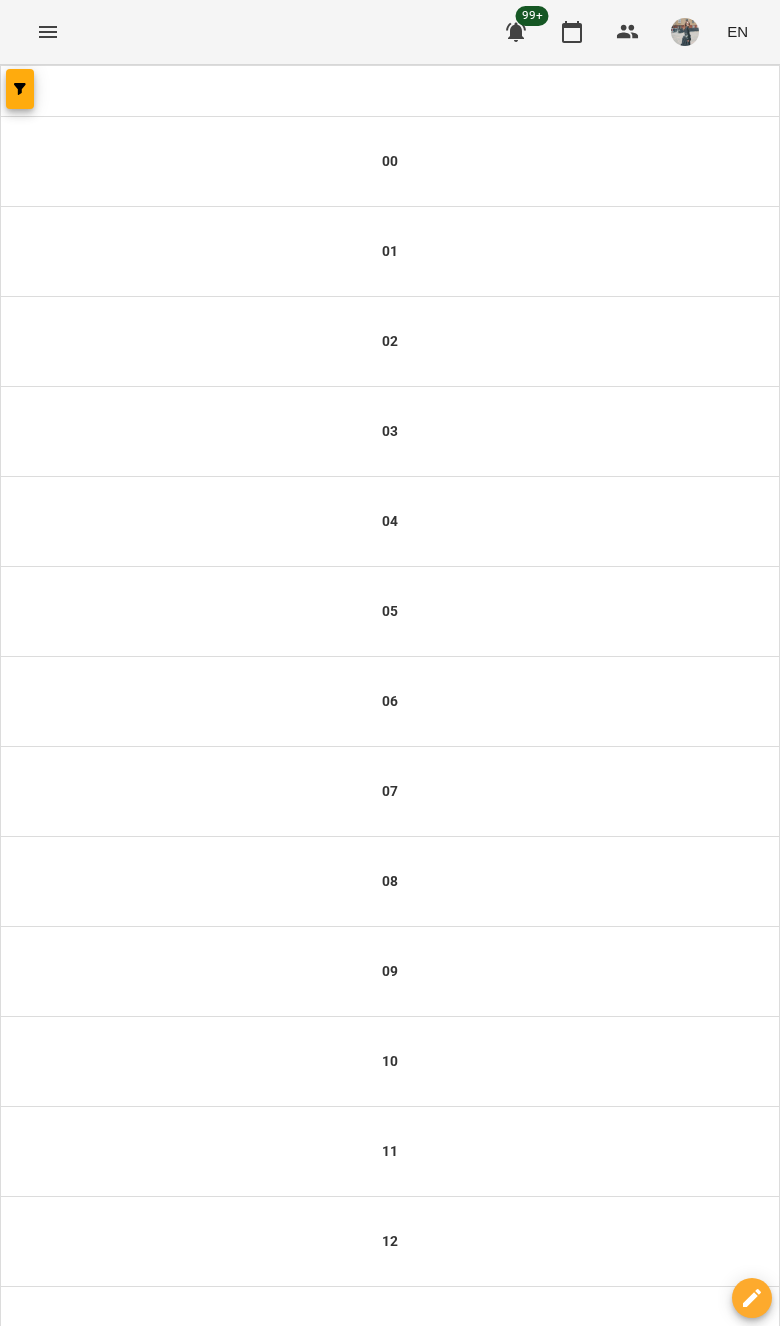 click on "07" at bounding box center (390, 792) 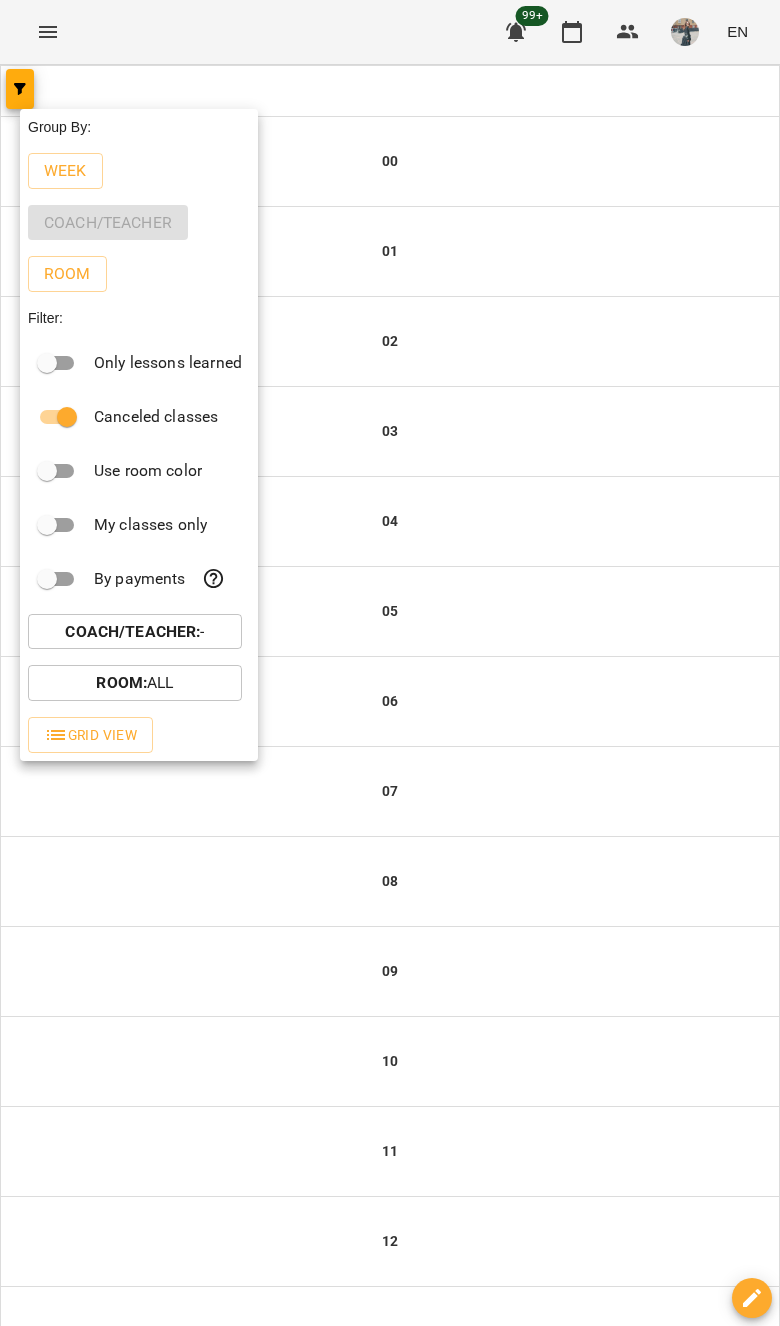 click on "Coach/Teacher :" at bounding box center [132, 631] 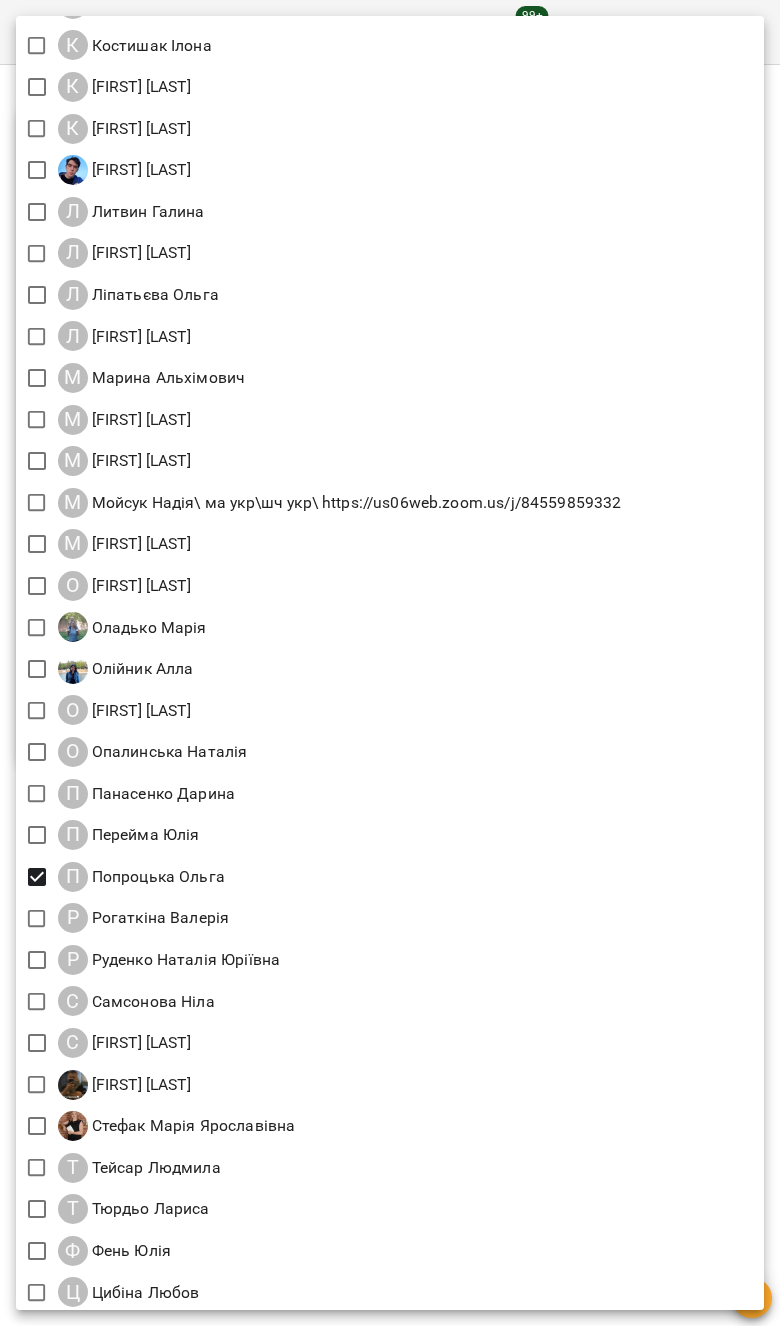 scroll, scrollTop: 1579, scrollLeft: 0, axis: vertical 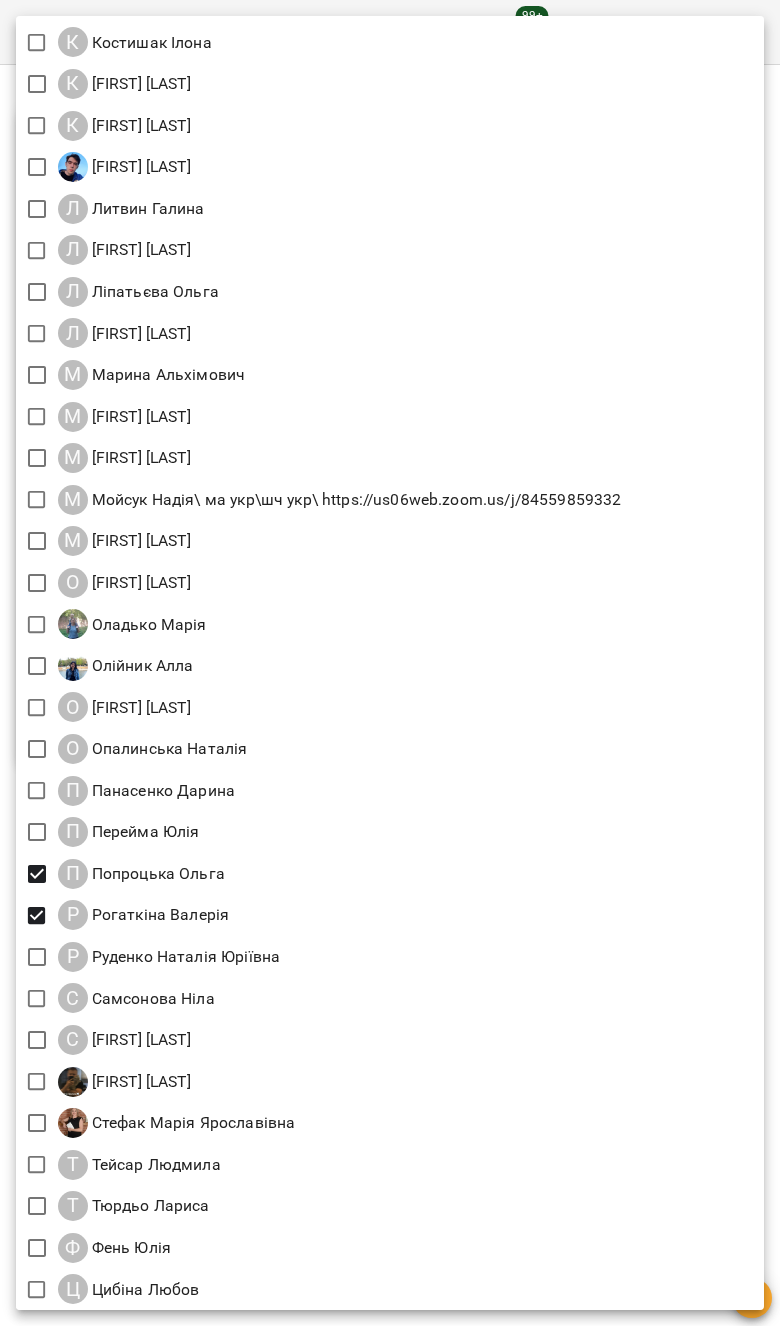 click on "П   Панасенко Дарина" at bounding box center (390, 791) 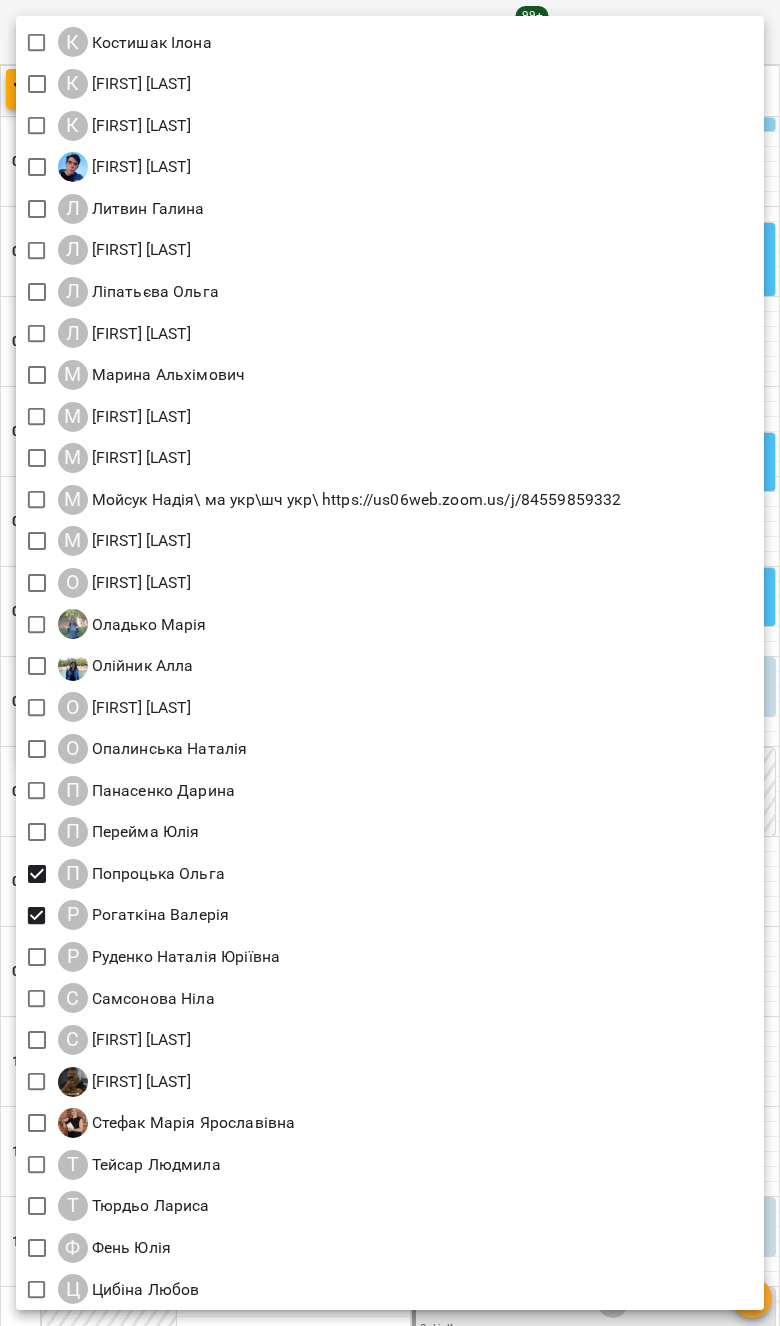 click on "Т   Тюрдьо Лариса" at bounding box center (390, 1206) 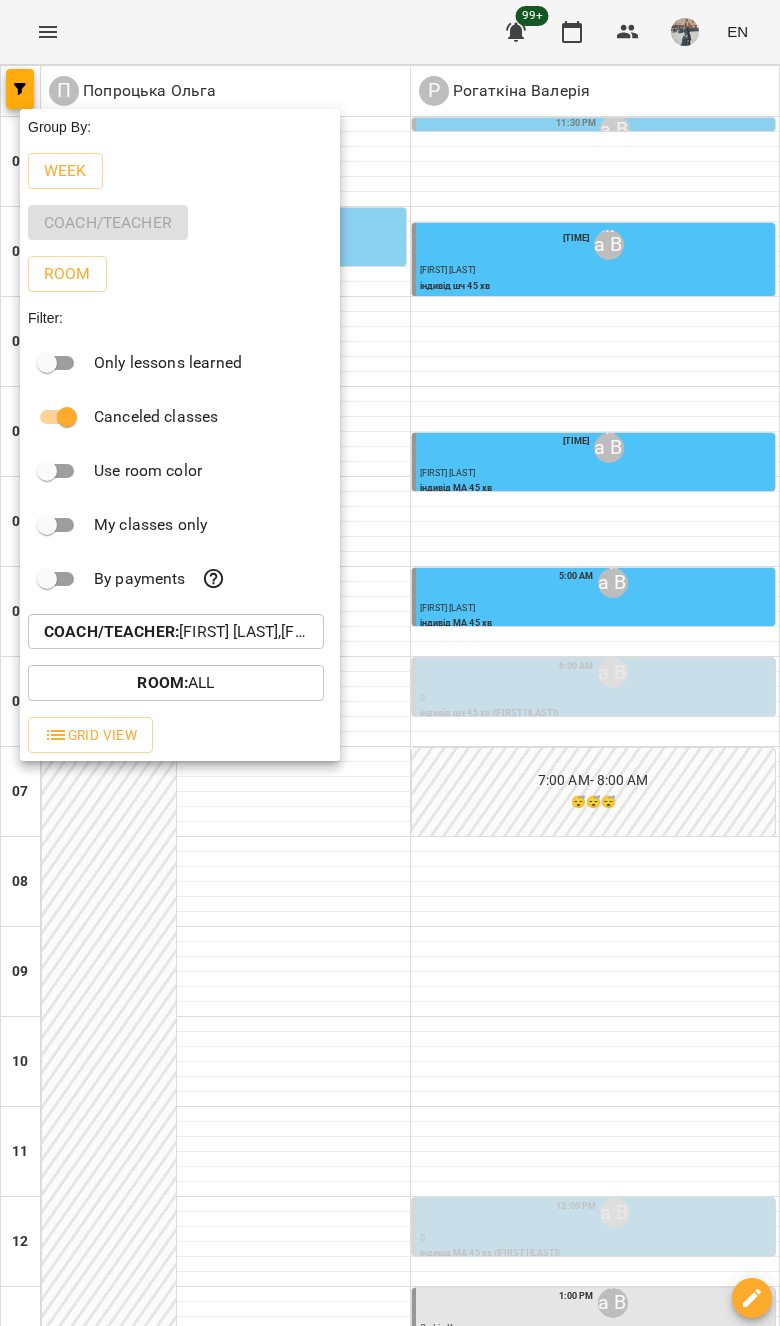 click at bounding box center [390, 663] 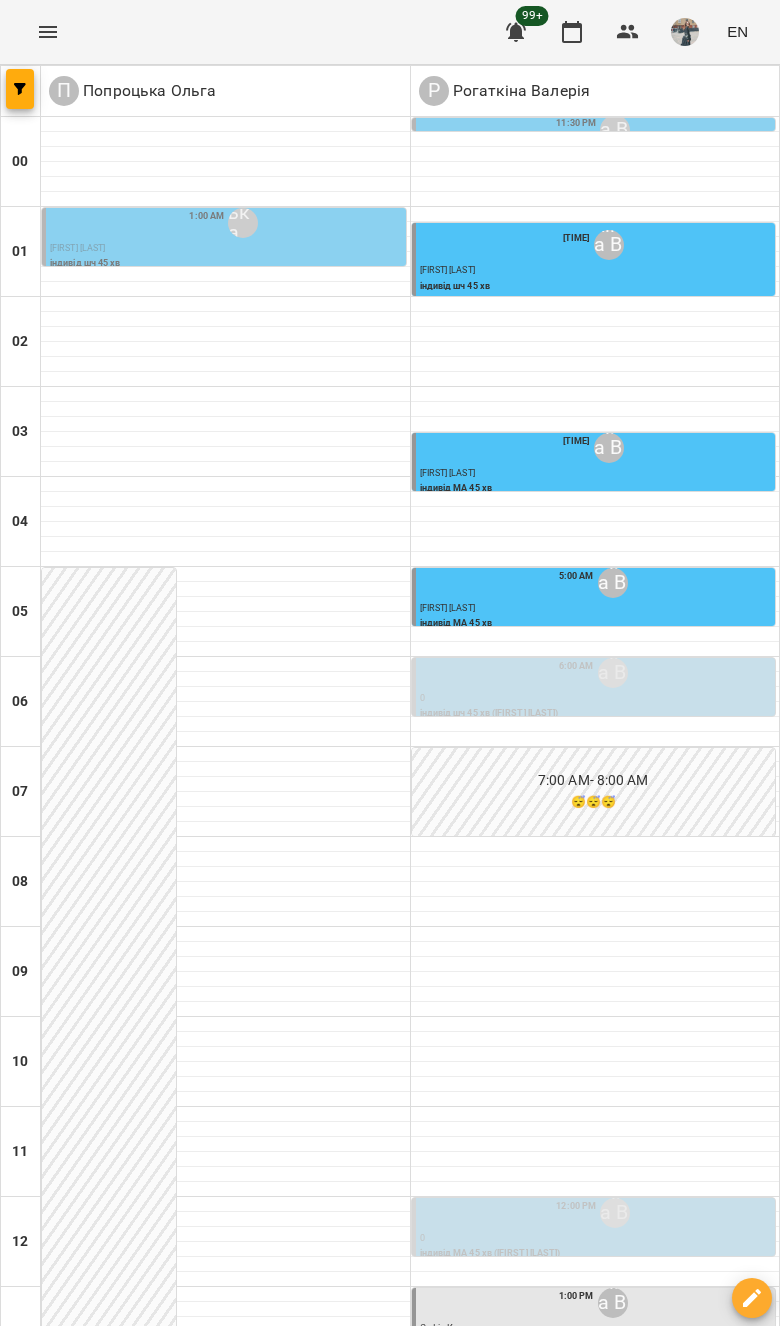 click on "Mon 04" at bounding box center (29, 2299) 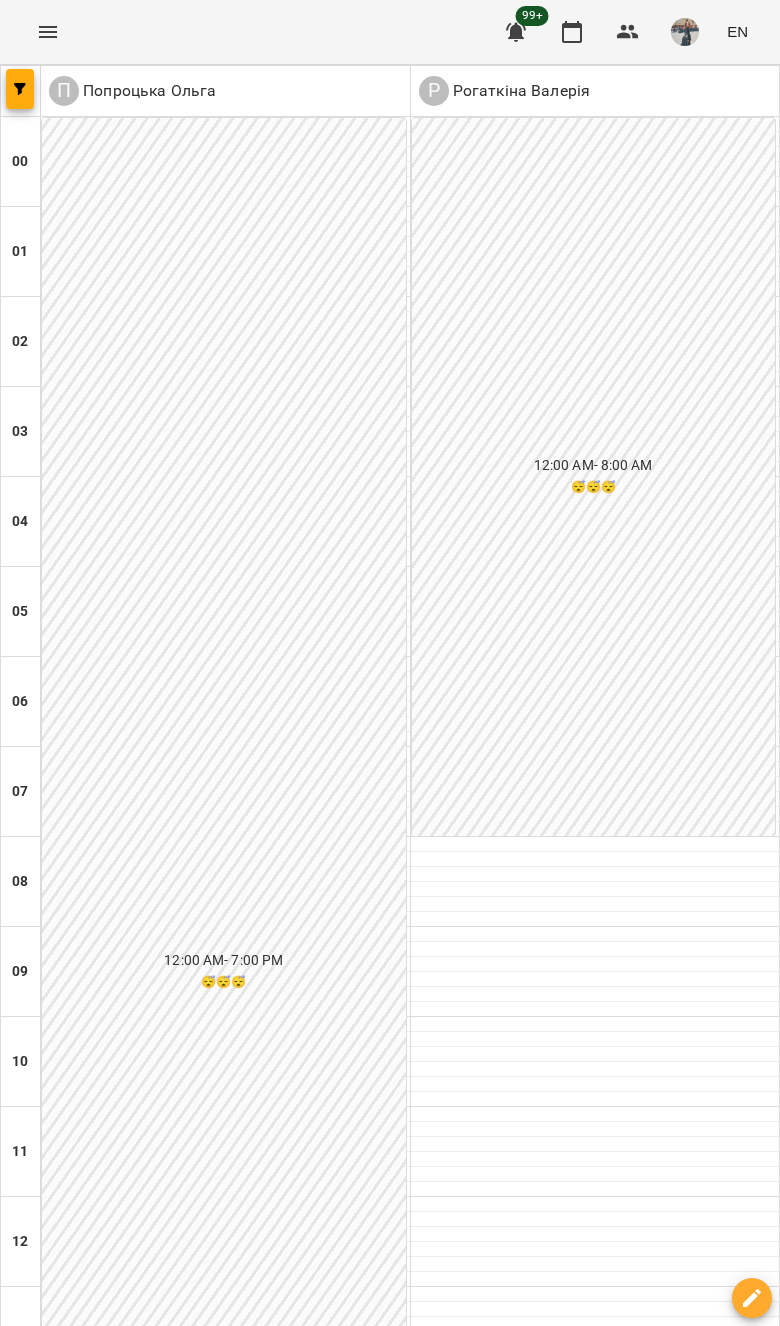 scroll, scrollTop: 1062, scrollLeft: 0, axis: vertical 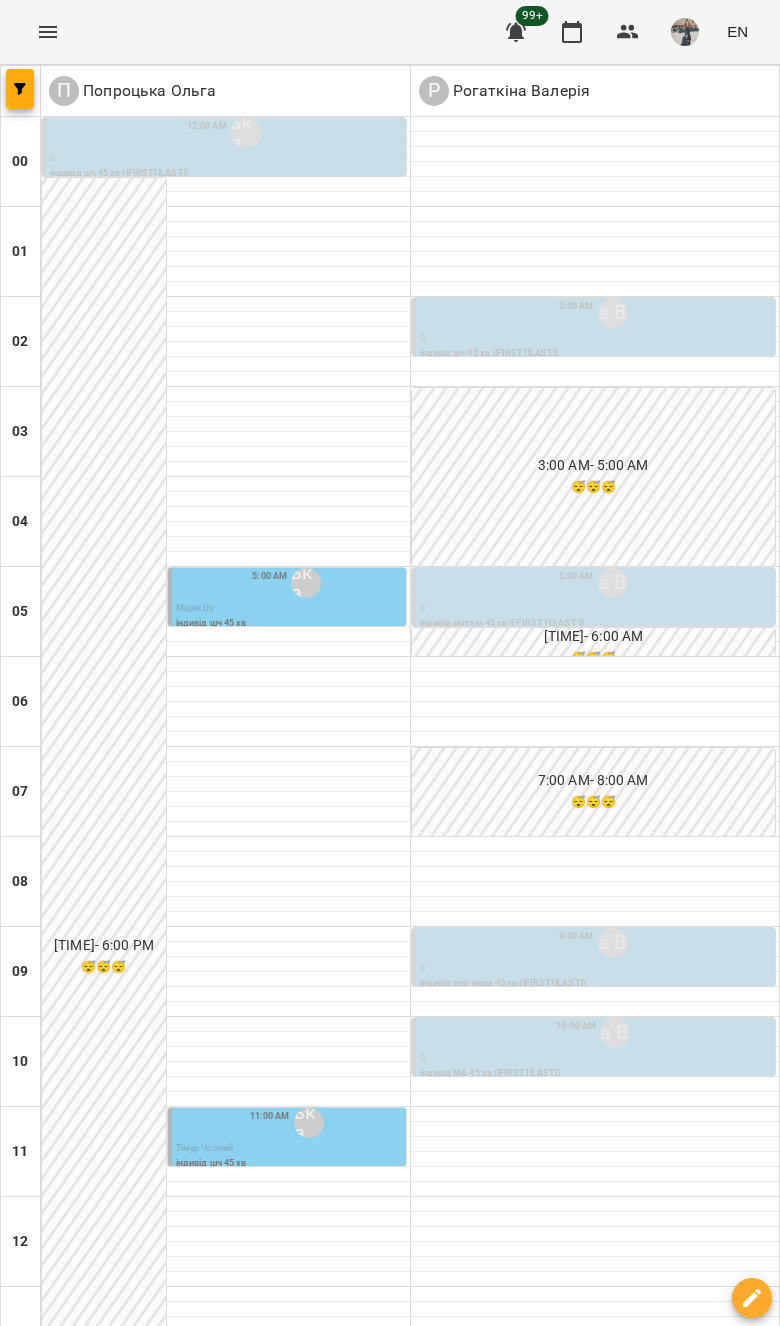 click on "Thu 07" at bounding box center [496, 2299] 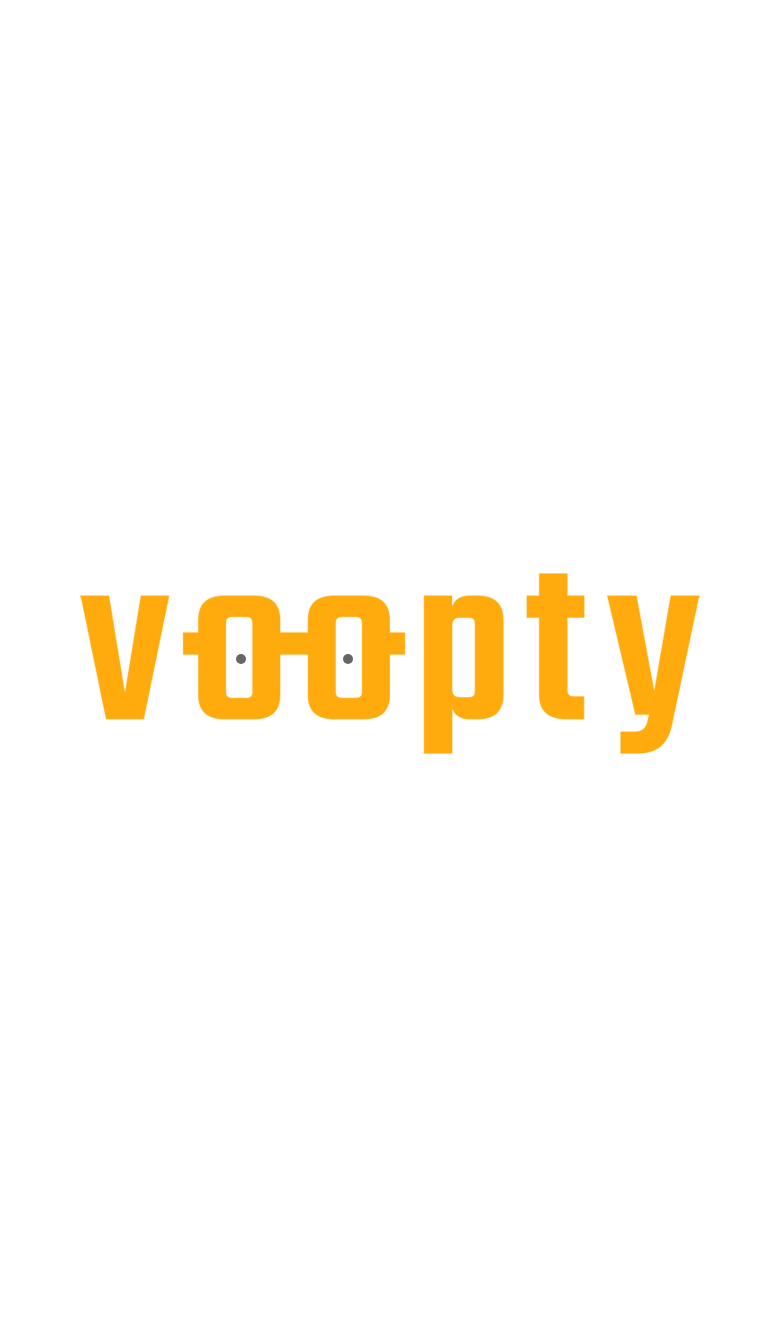 scroll, scrollTop: 0, scrollLeft: 0, axis: both 